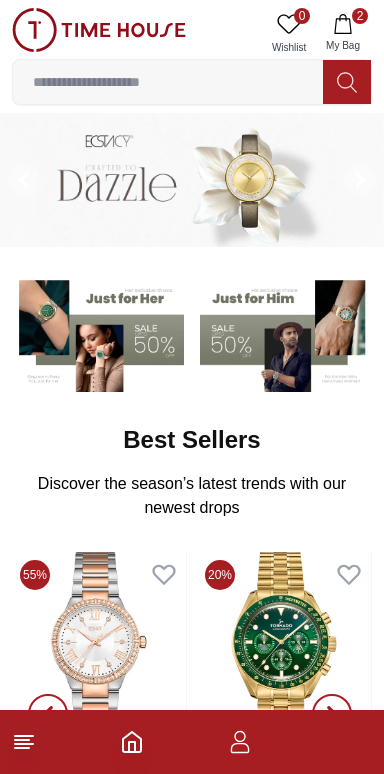 scroll, scrollTop: 0, scrollLeft: 0, axis: both 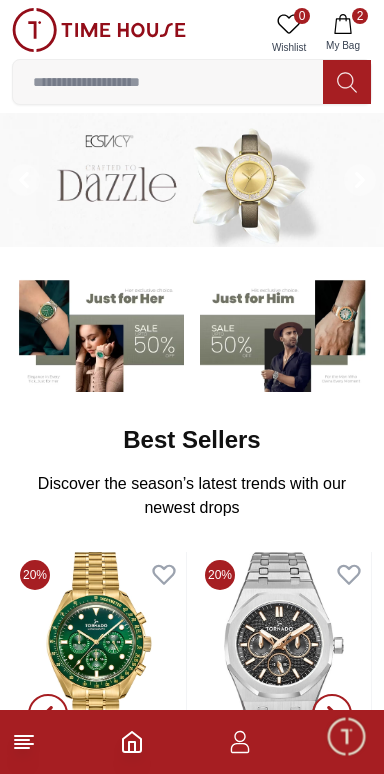 click 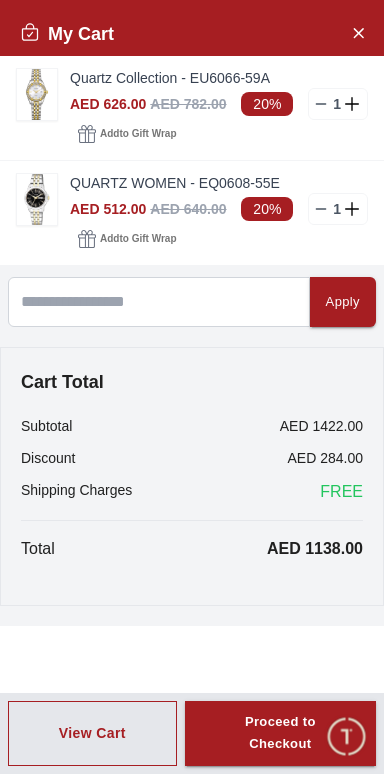 click at bounding box center [37, 199] 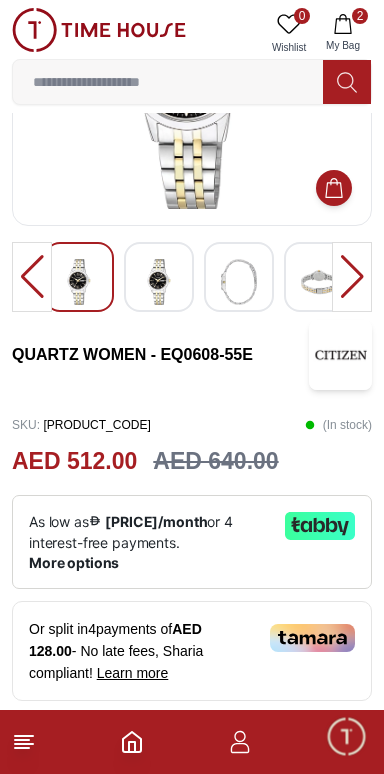 scroll, scrollTop: 0, scrollLeft: 0, axis: both 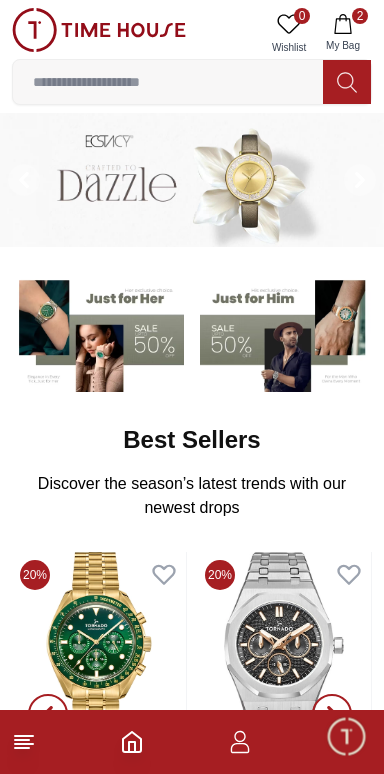 click on "2" at bounding box center [360, 16] 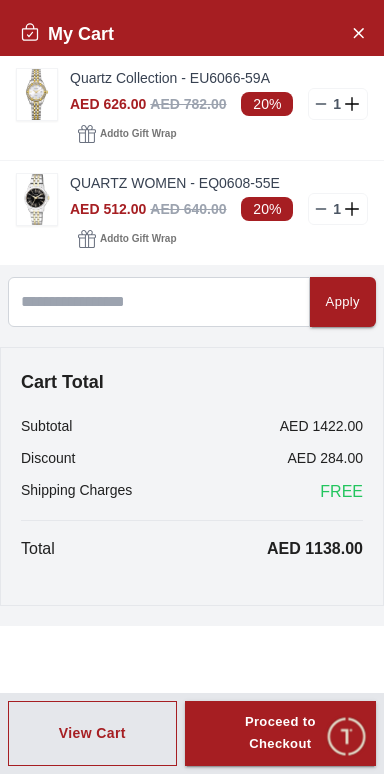 click at bounding box center (37, 94) 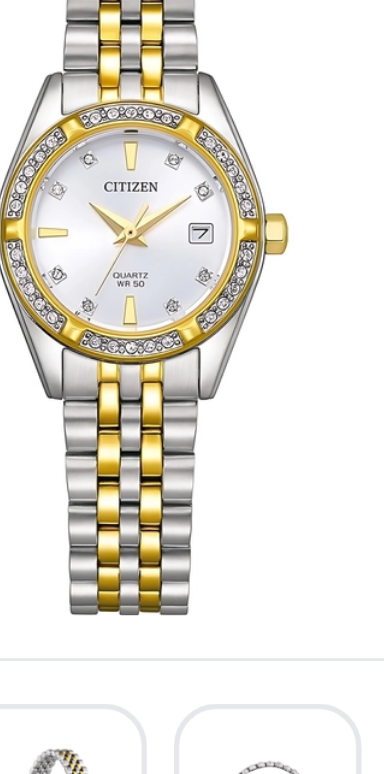 scroll, scrollTop: 2, scrollLeft: 0, axis: vertical 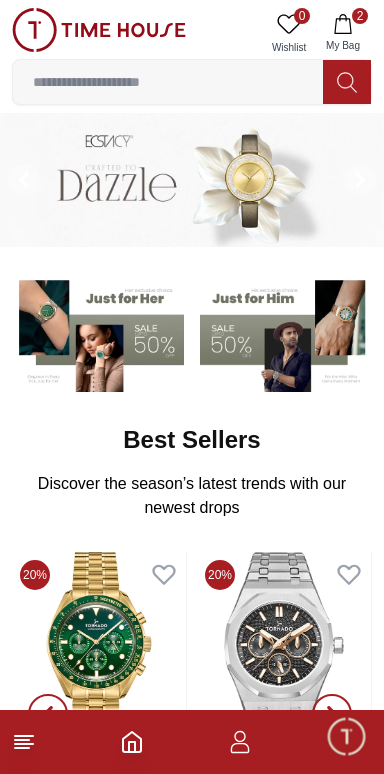click 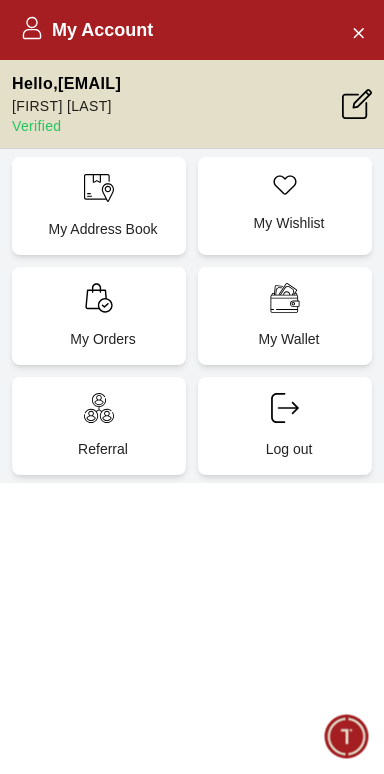 click 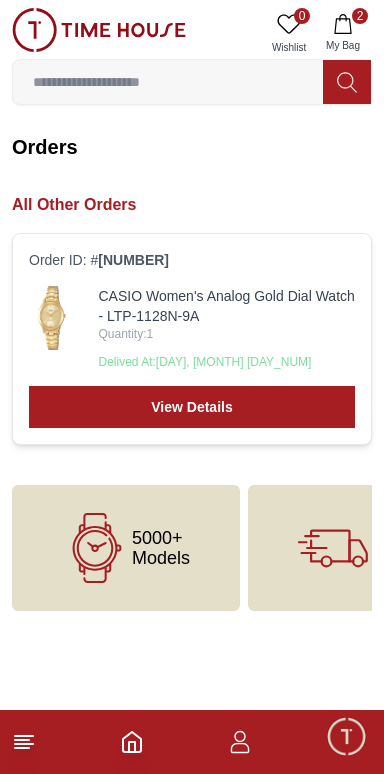 click on "View Details" at bounding box center [192, 407] 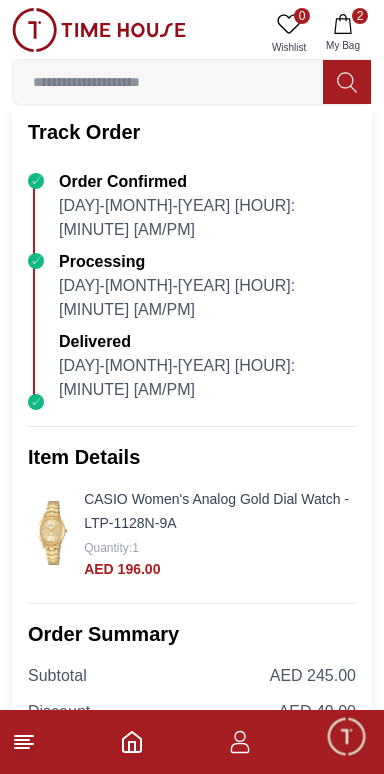 scroll, scrollTop: 0, scrollLeft: 0, axis: both 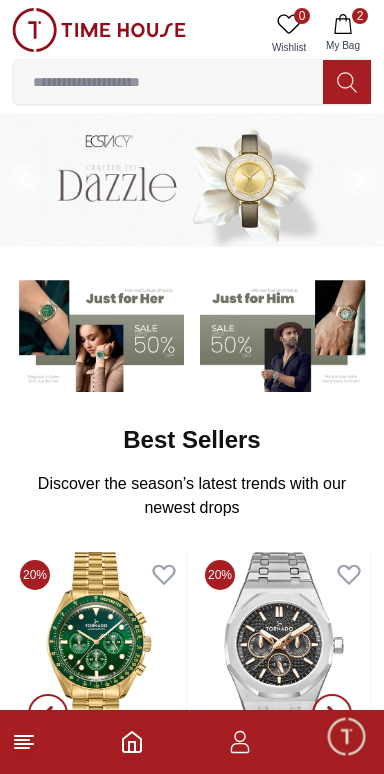 click on "2 My Bag" at bounding box center [343, 33] 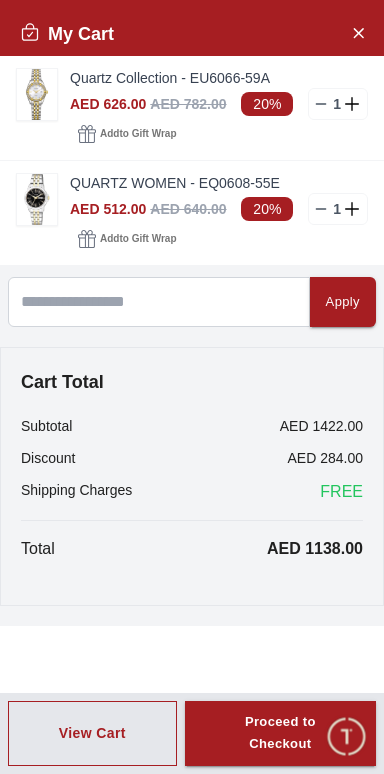 click at bounding box center [37, 199] 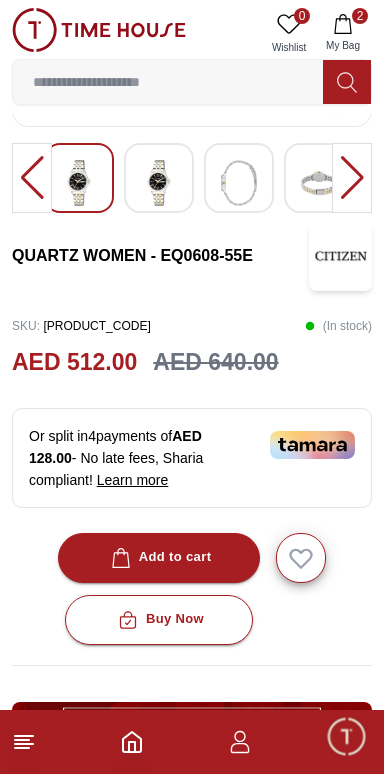 scroll, scrollTop: 0, scrollLeft: 0, axis: both 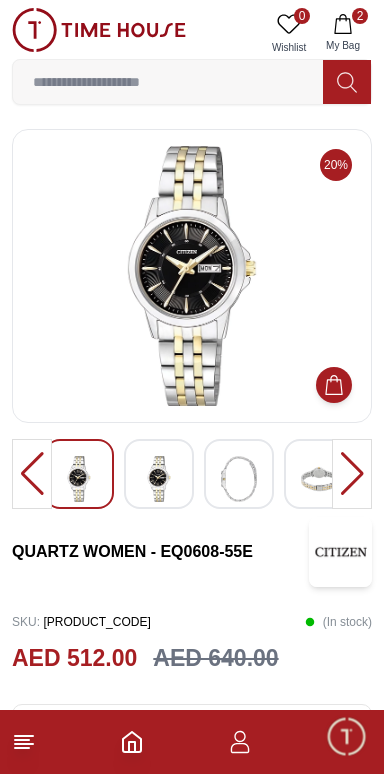 click at bounding box center (159, 479) 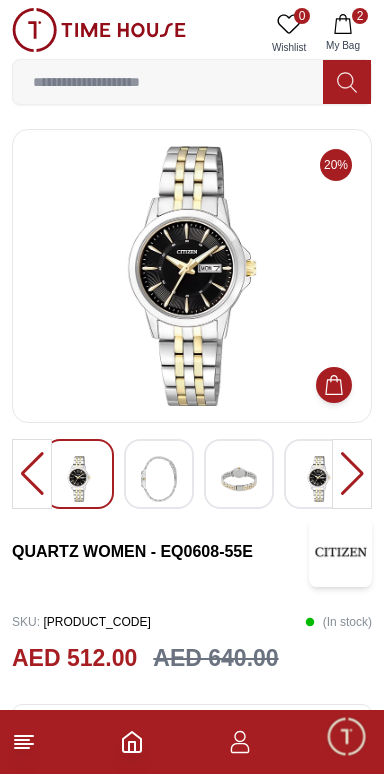 click at bounding box center [352, 474] 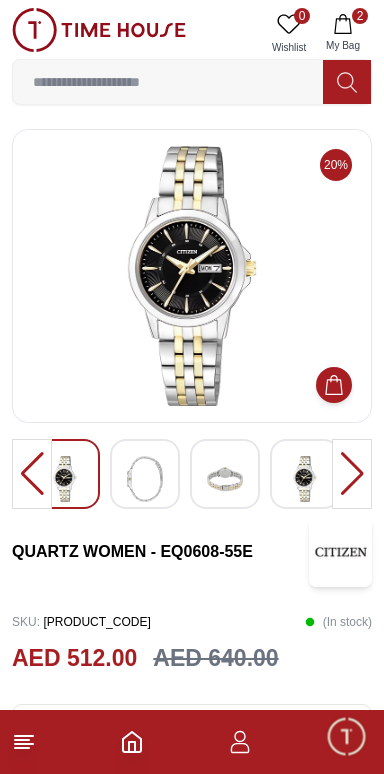 click at bounding box center [352, 474] 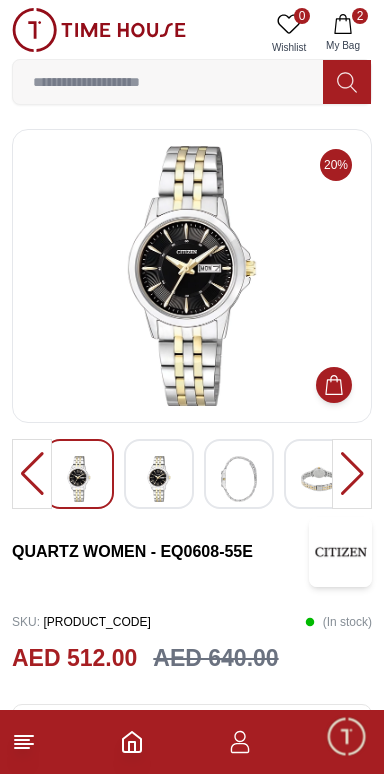 click at bounding box center (192, 276) 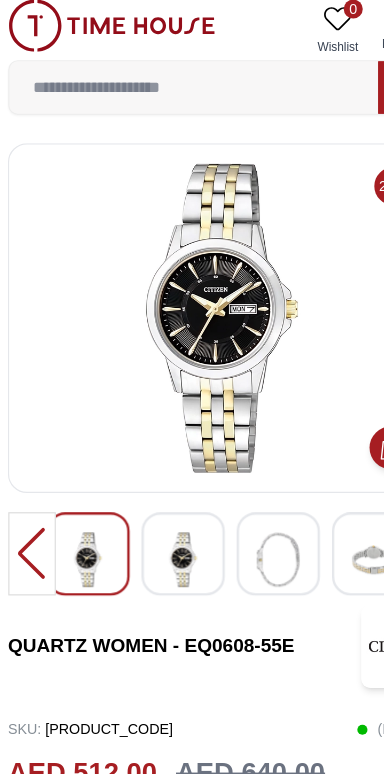 scroll, scrollTop: 0, scrollLeft: 0, axis: both 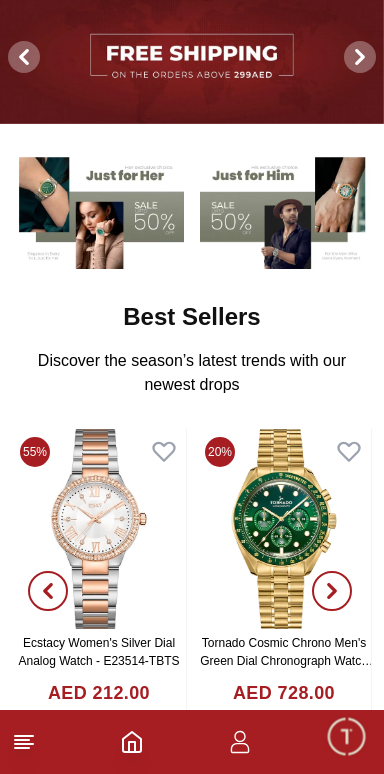 click on "Best Sellers Discover the season’s latest trends with our newest drops View All" at bounding box center [192, 349] 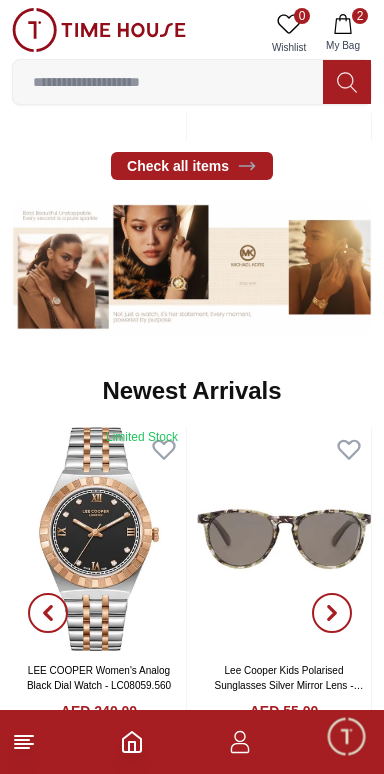 scroll, scrollTop: 732, scrollLeft: 0, axis: vertical 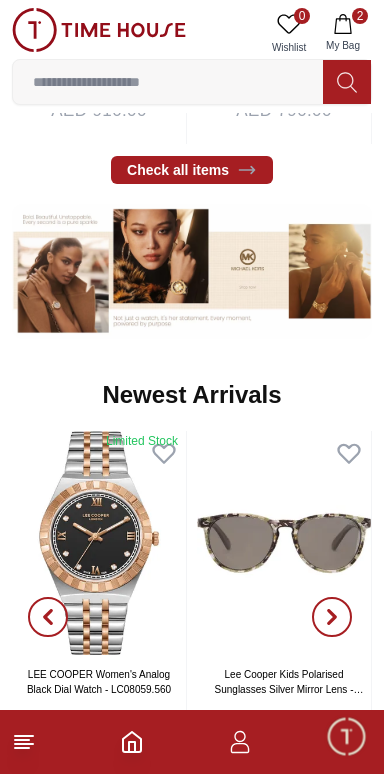 click 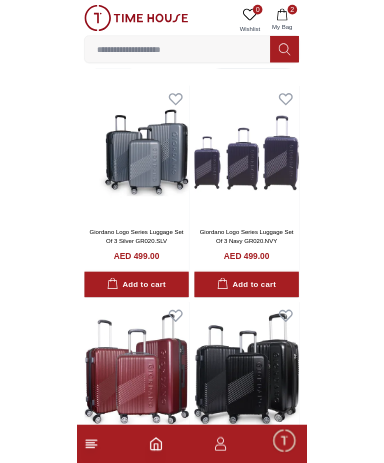 scroll, scrollTop: 59, scrollLeft: 0, axis: vertical 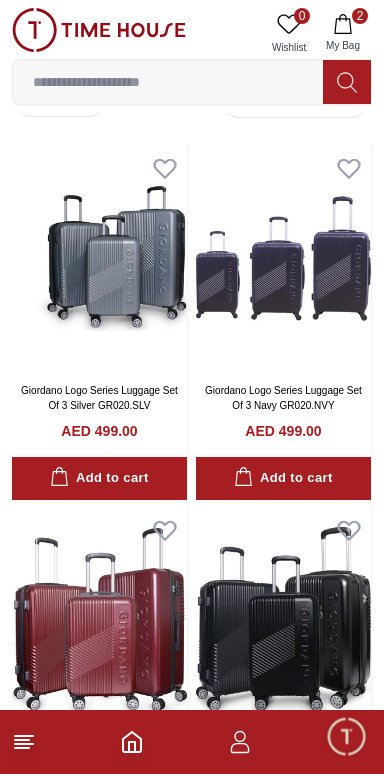 click at bounding box center [168, 82] 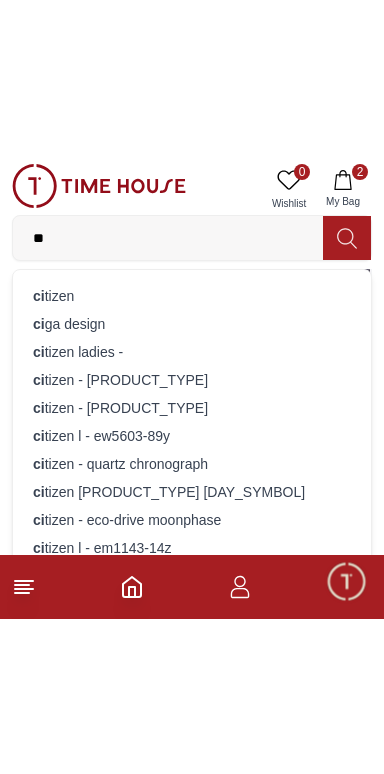 scroll, scrollTop: 186, scrollLeft: 0, axis: vertical 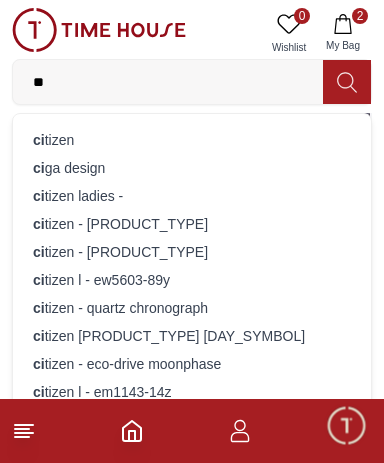 type on "**" 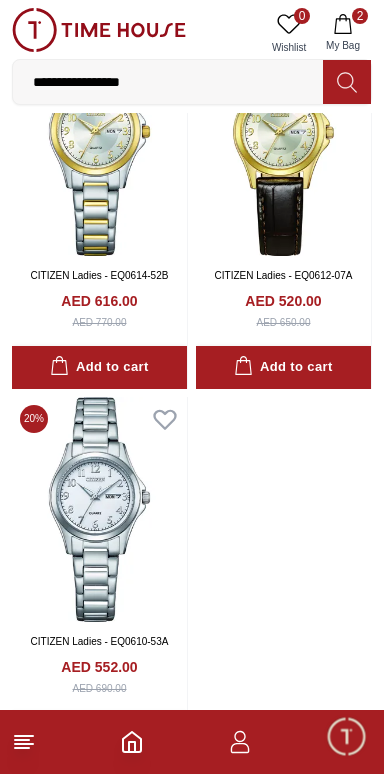 scroll, scrollTop: 180, scrollLeft: 0, axis: vertical 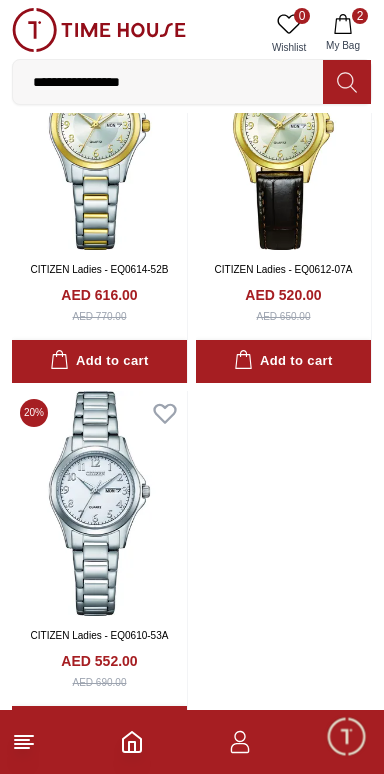 click at bounding box center [99, 503] 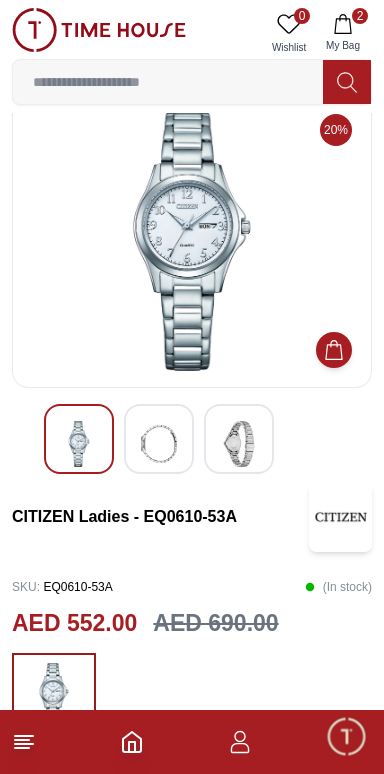 scroll, scrollTop: 49, scrollLeft: 0, axis: vertical 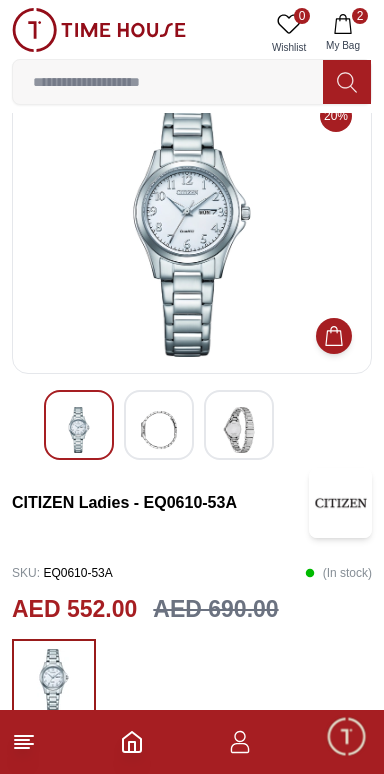 click at bounding box center (159, 430) 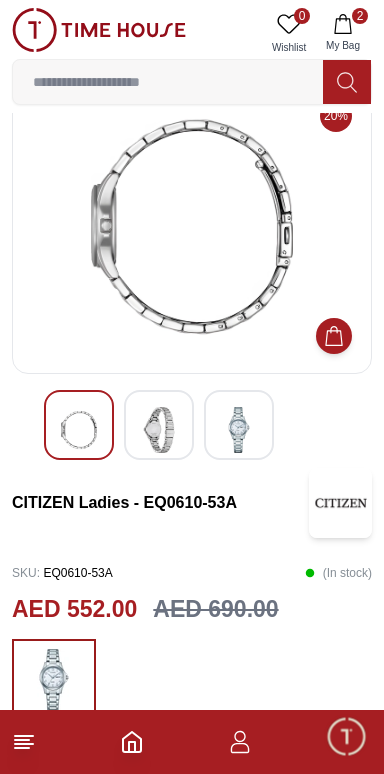 click at bounding box center (239, 425) 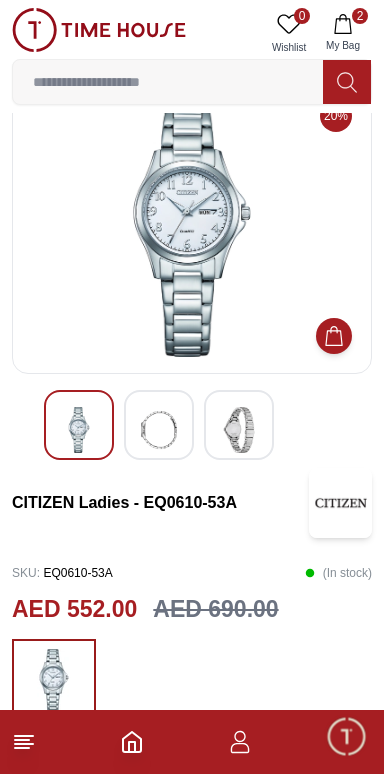 click at bounding box center [239, 430] 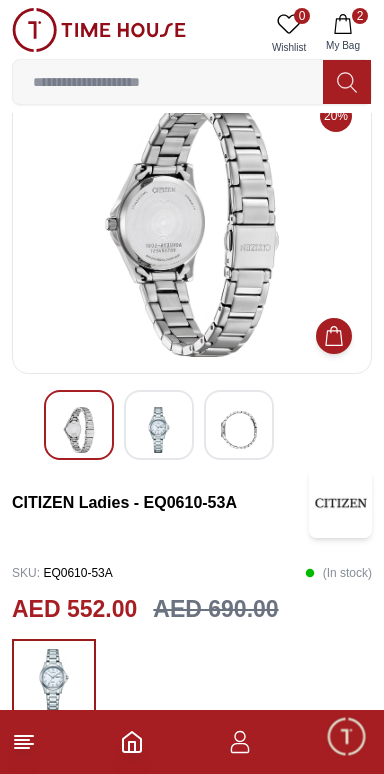 click at bounding box center (79, 430) 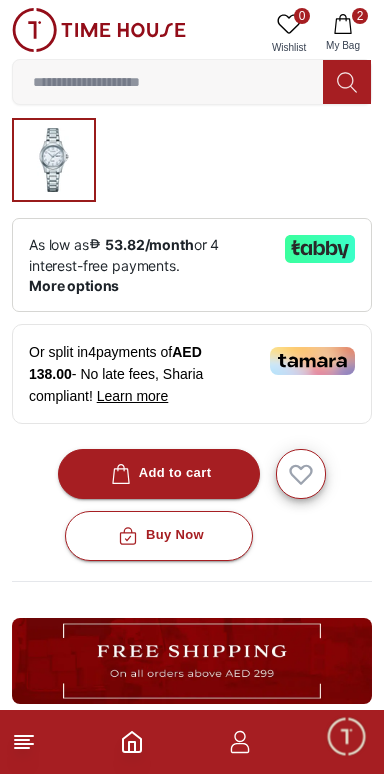 scroll, scrollTop: 572, scrollLeft: 0, axis: vertical 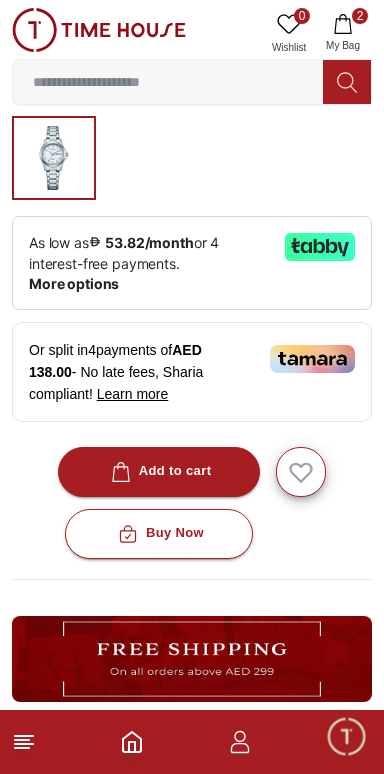 click on "Add to cart" at bounding box center (159, 471) 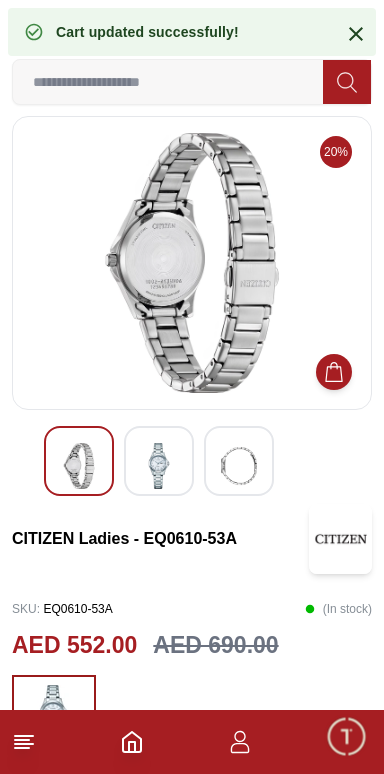scroll, scrollTop: 0, scrollLeft: 0, axis: both 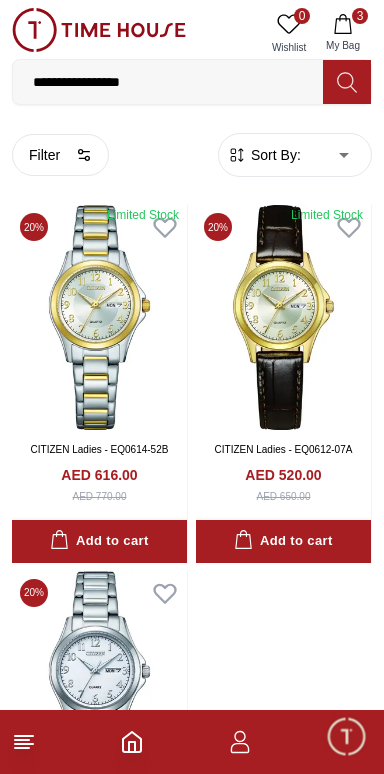 click at bounding box center [99, 317] 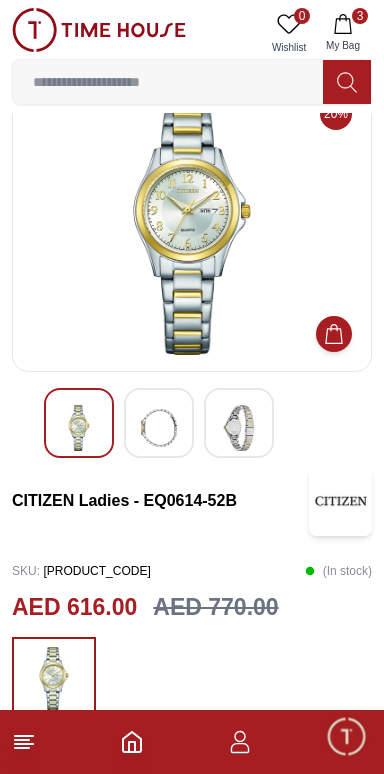 scroll, scrollTop: 50, scrollLeft: 0, axis: vertical 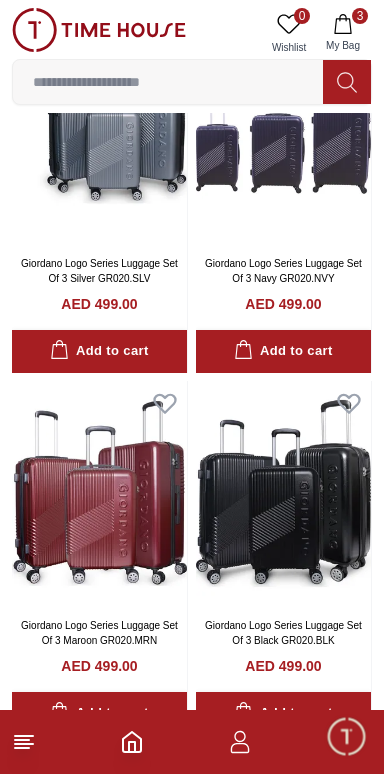 click on "My Bag" at bounding box center [343, 45] 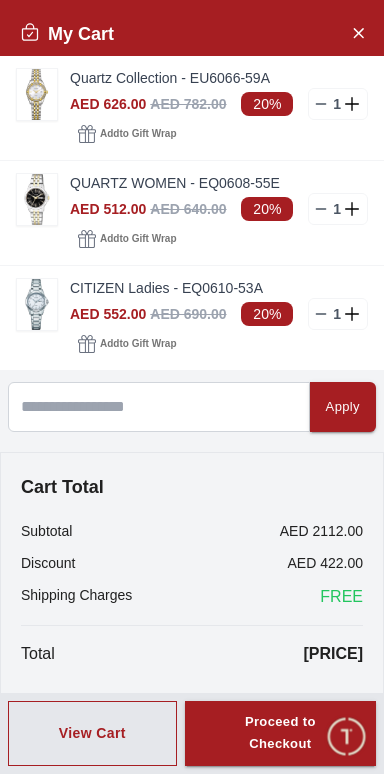 click 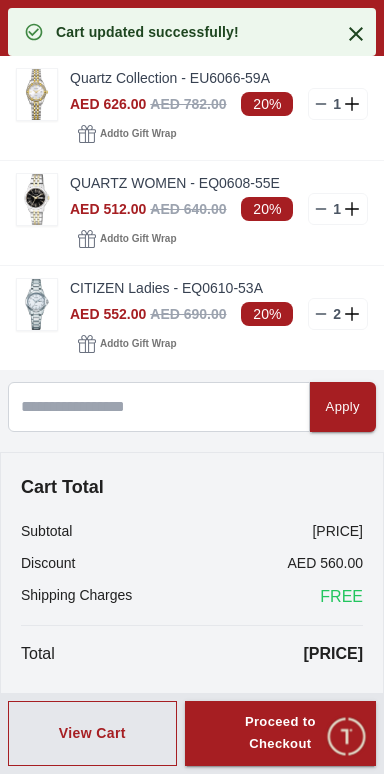 click on "[PRICE] [PRICE] 20% 2" at bounding box center (219, 314) 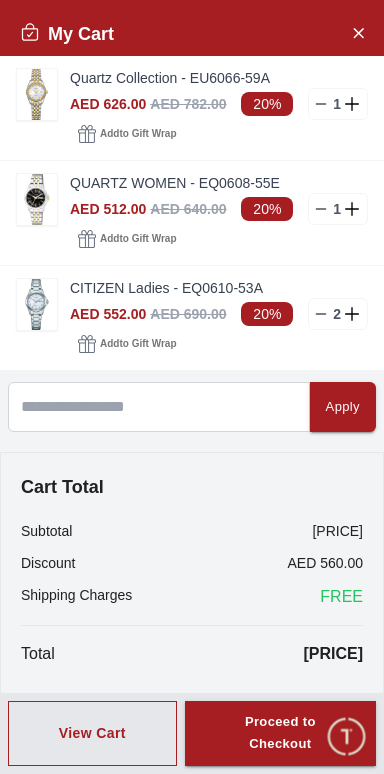 click 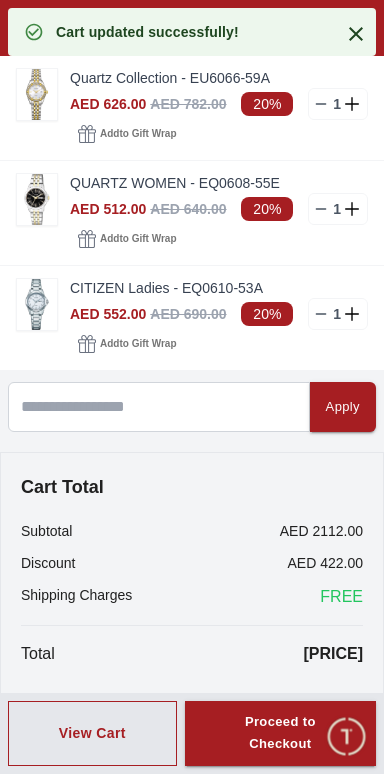 click 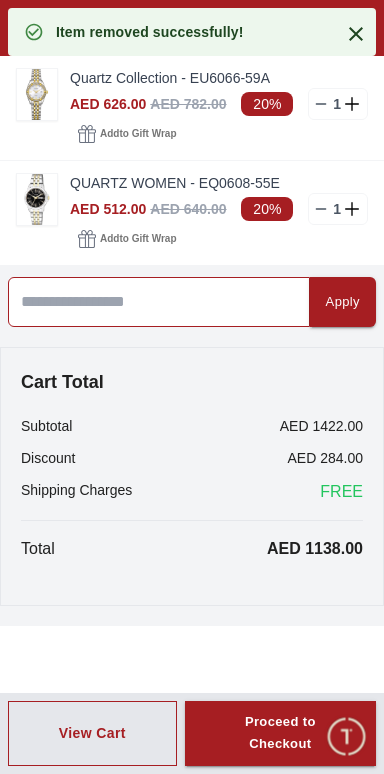 click at bounding box center [159, 302] 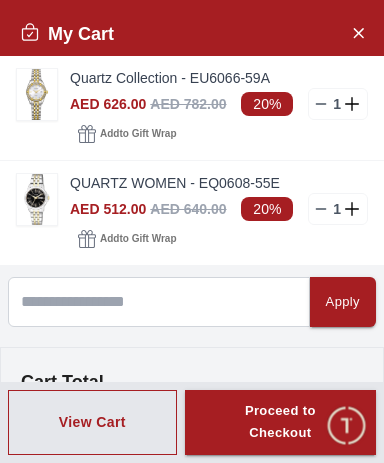 click 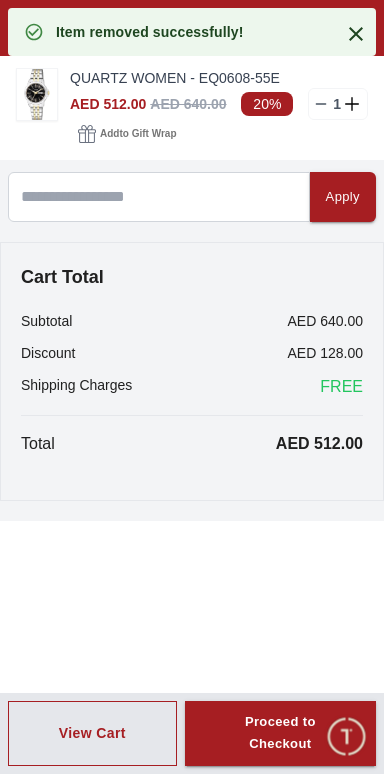 click 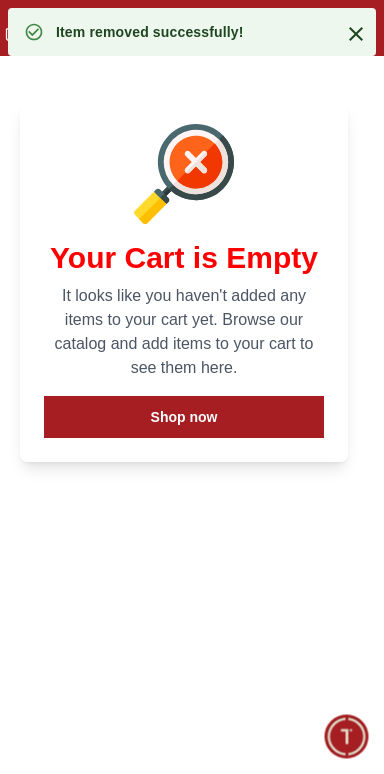 click 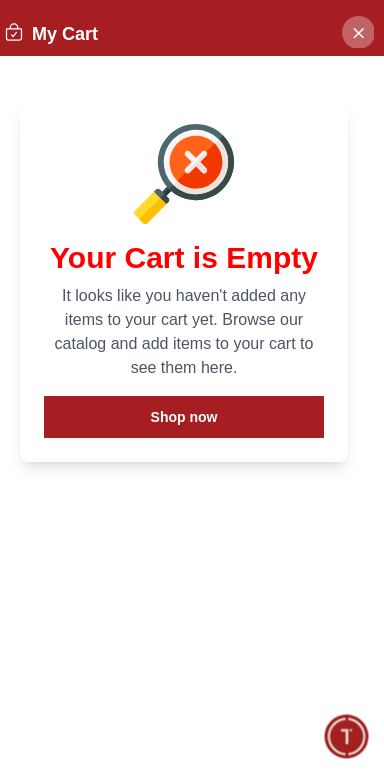 click at bounding box center [358, 32] 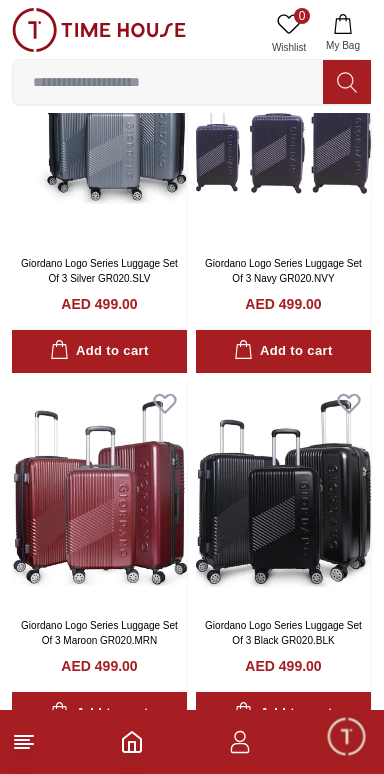 click on "My Bag" at bounding box center (343, 45) 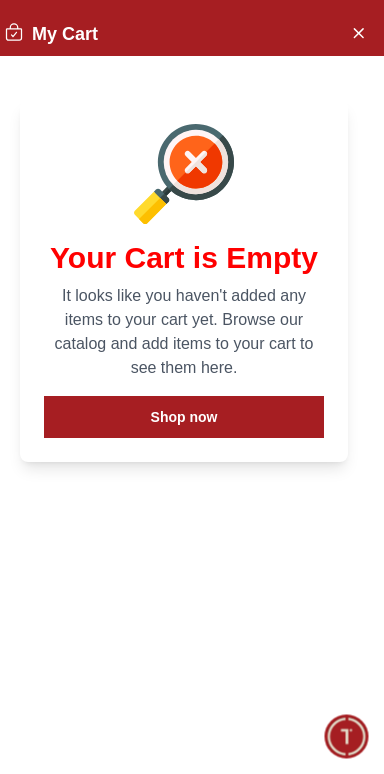click on "My Cart" at bounding box center (184, 34) 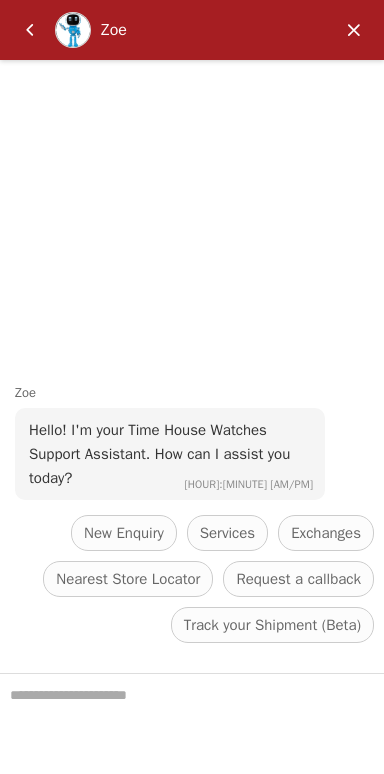 scroll, scrollTop: 732, scrollLeft: 0, axis: vertical 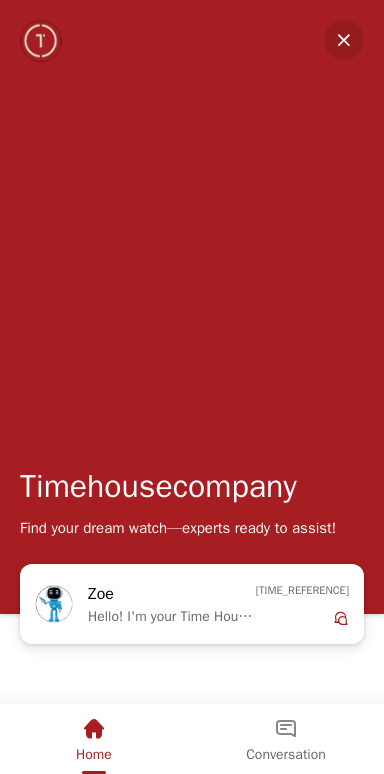 click on "Home" at bounding box center (94, 755) 